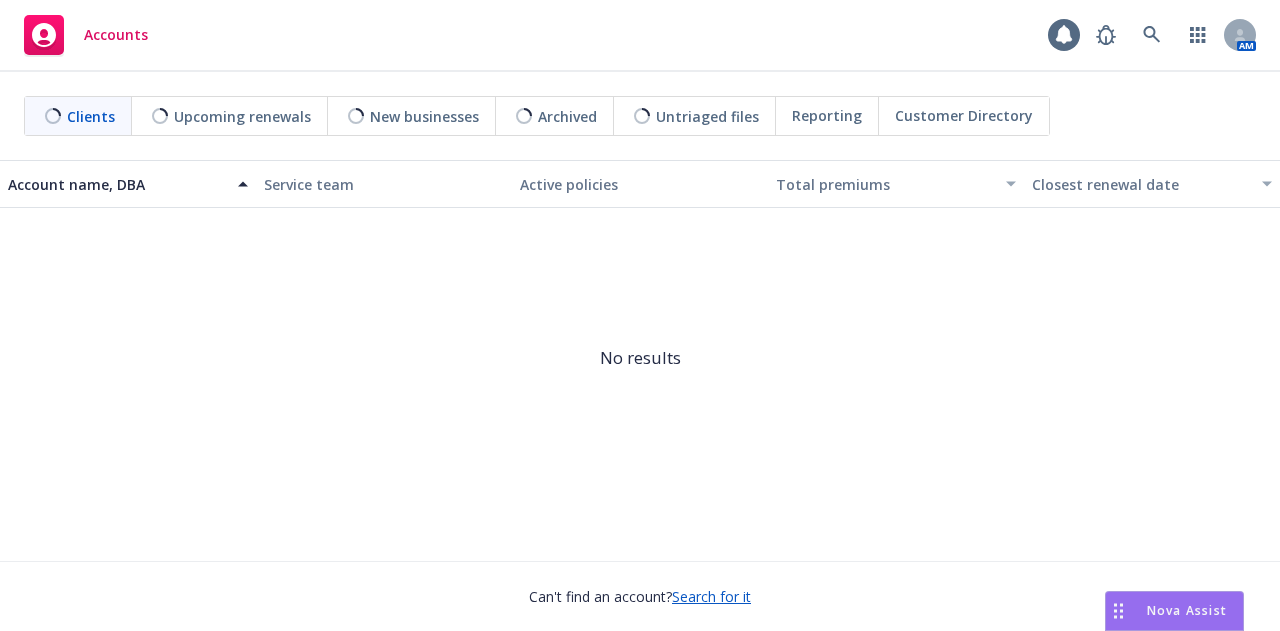 scroll, scrollTop: 0, scrollLeft: 0, axis: both 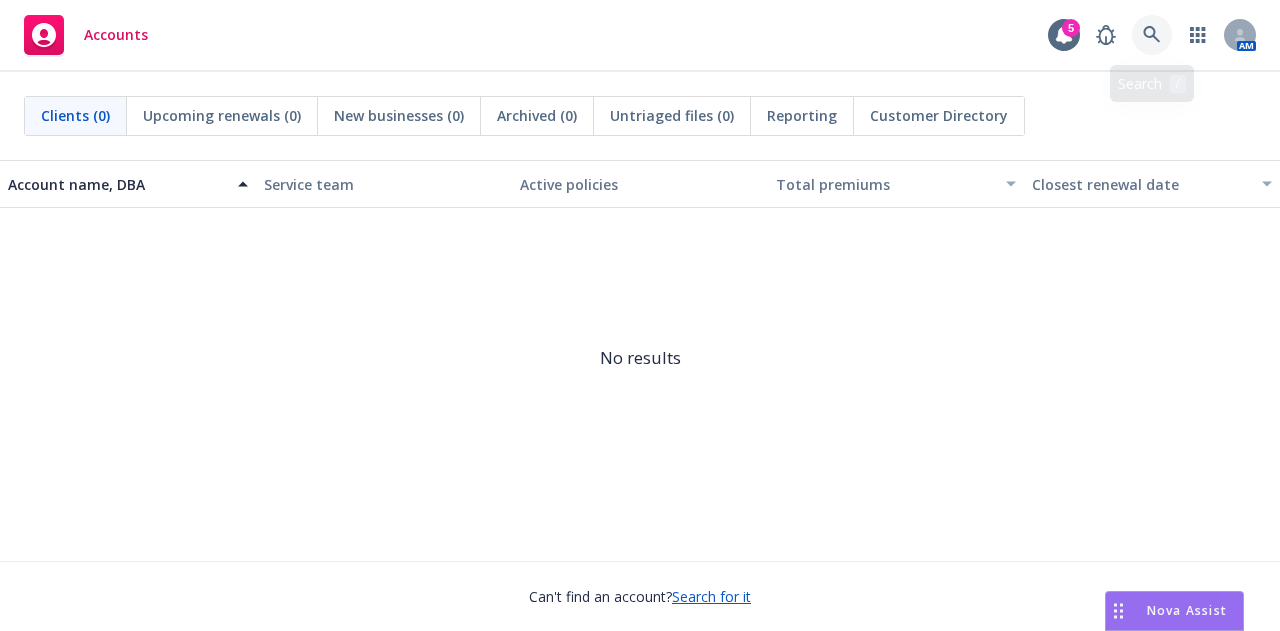 click 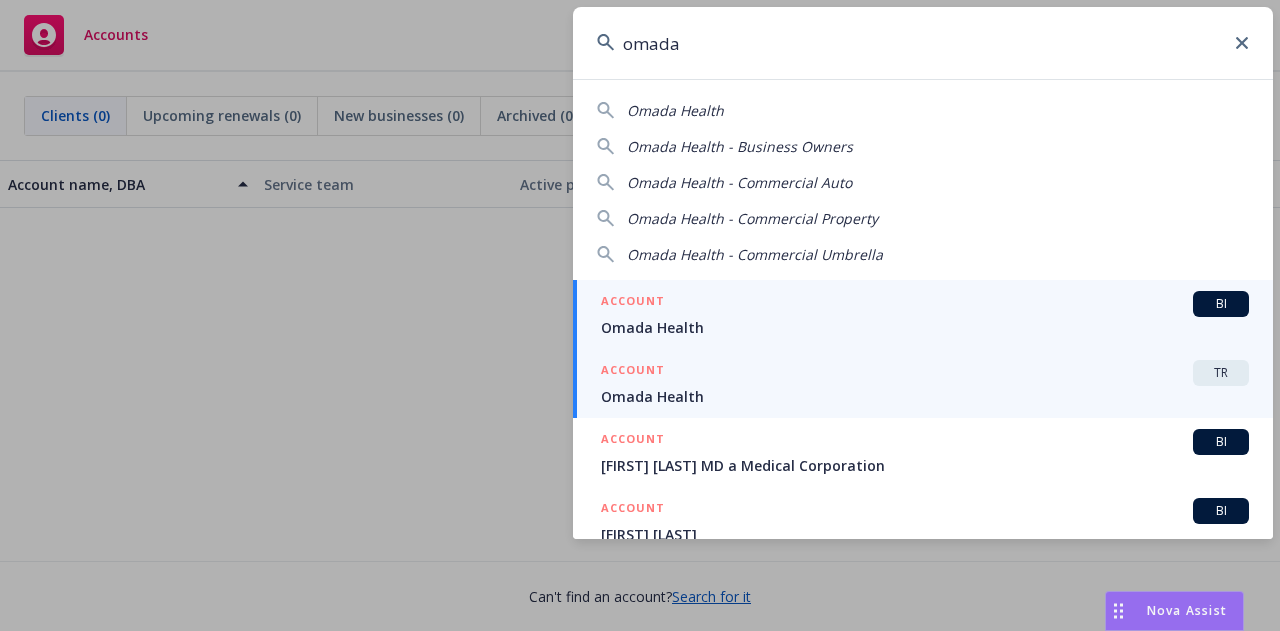 type on "omada" 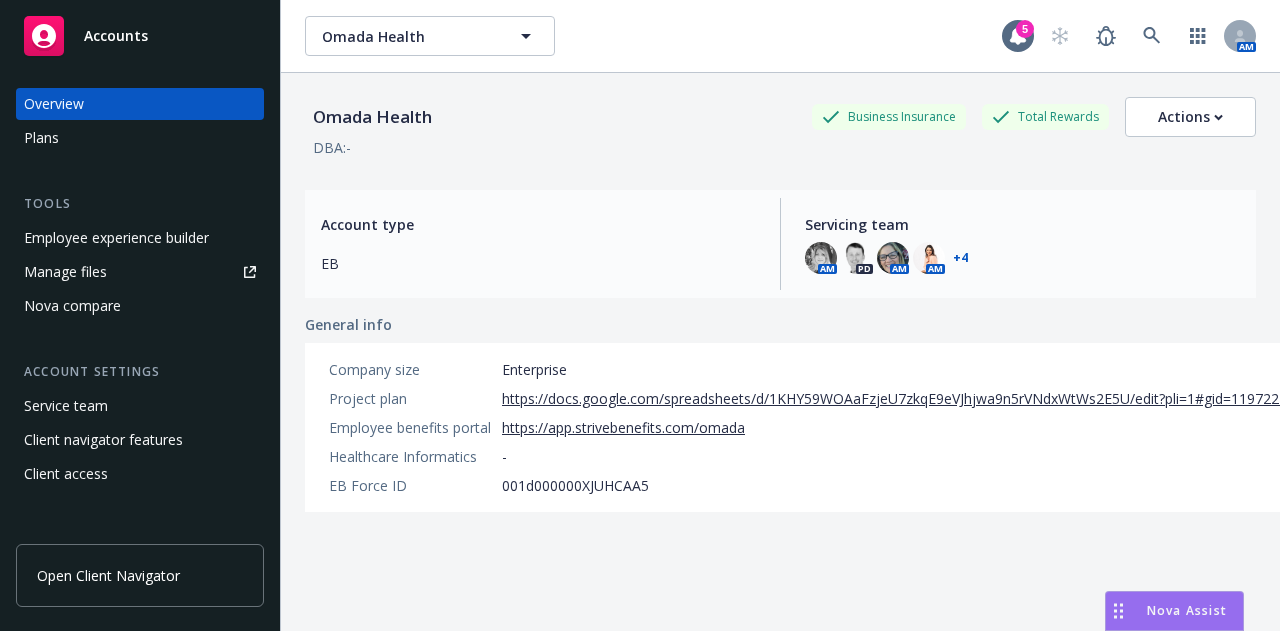 click on "Plans" at bounding box center [140, 138] 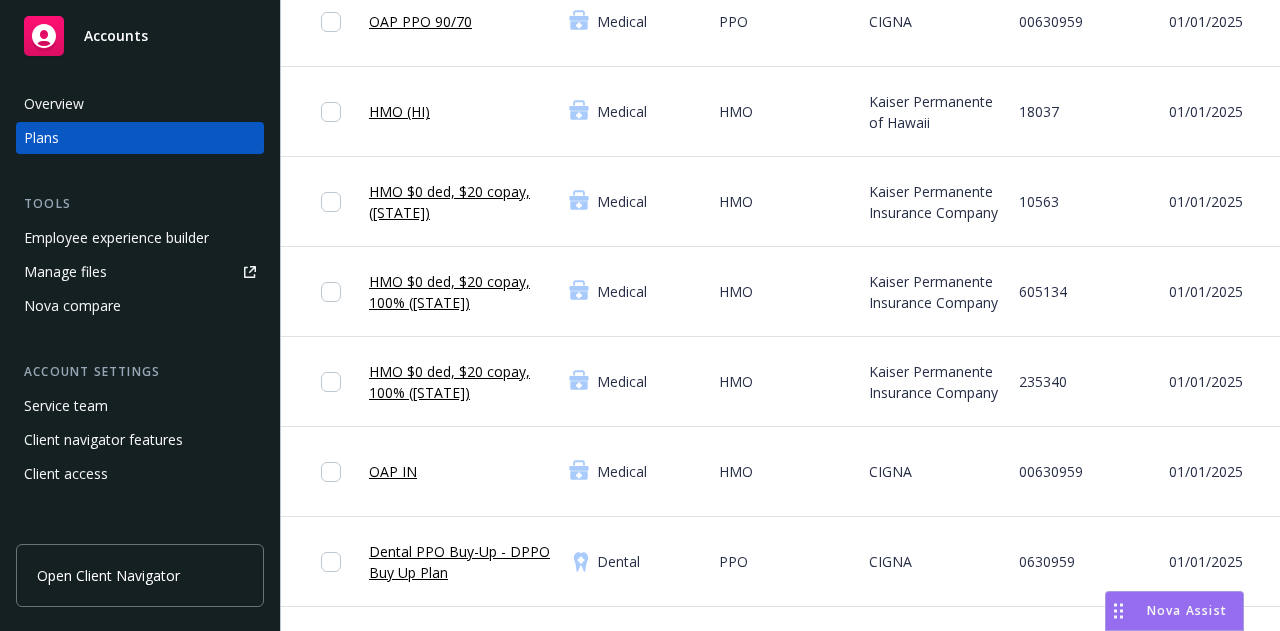 scroll, scrollTop: 306, scrollLeft: 0, axis: vertical 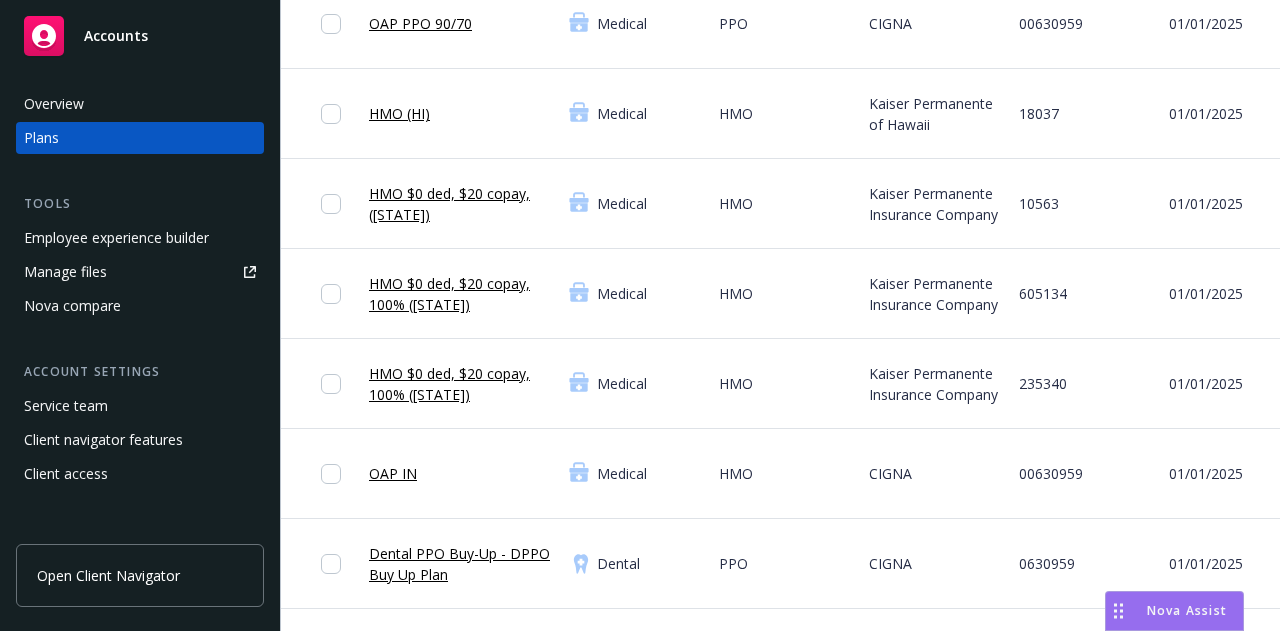 click on "HMO $0 ded, $20 copay, 100% ([STATE])" at bounding box center [461, 294] 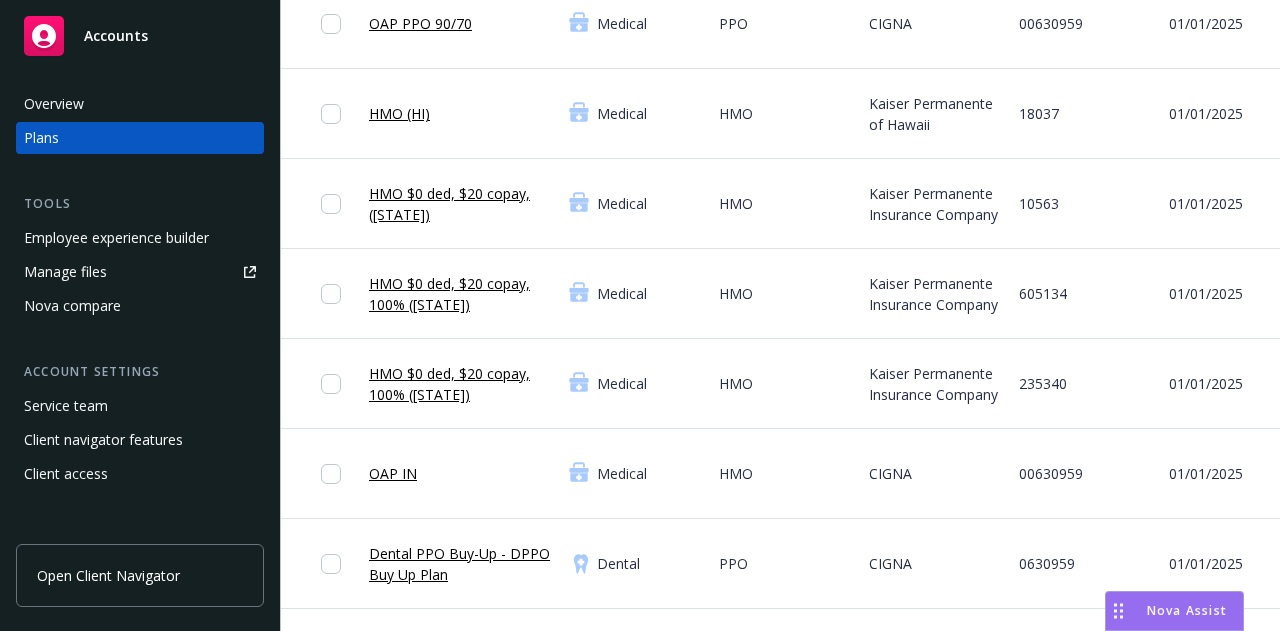scroll, scrollTop: 306, scrollLeft: 0, axis: vertical 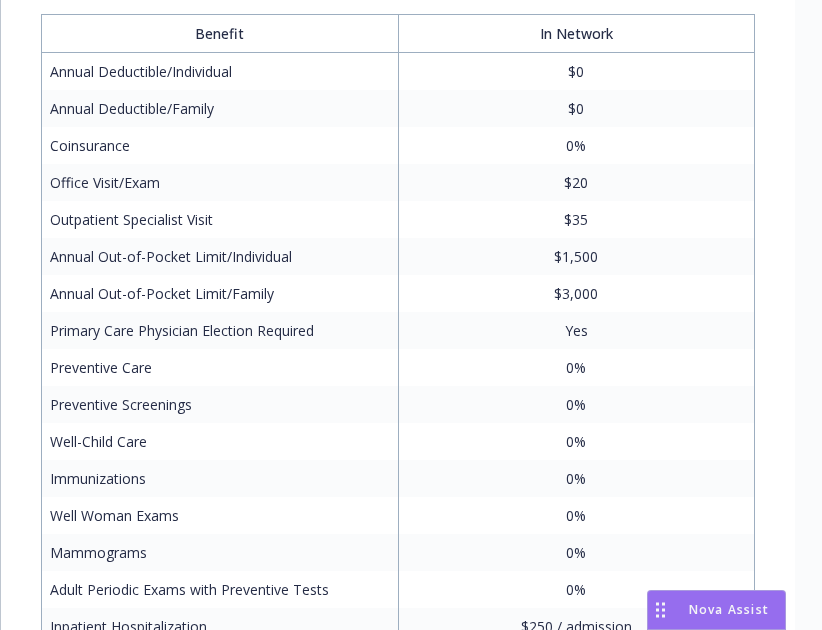 click on "Outpatient Specialist Visit" at bounding box center (220, 219) 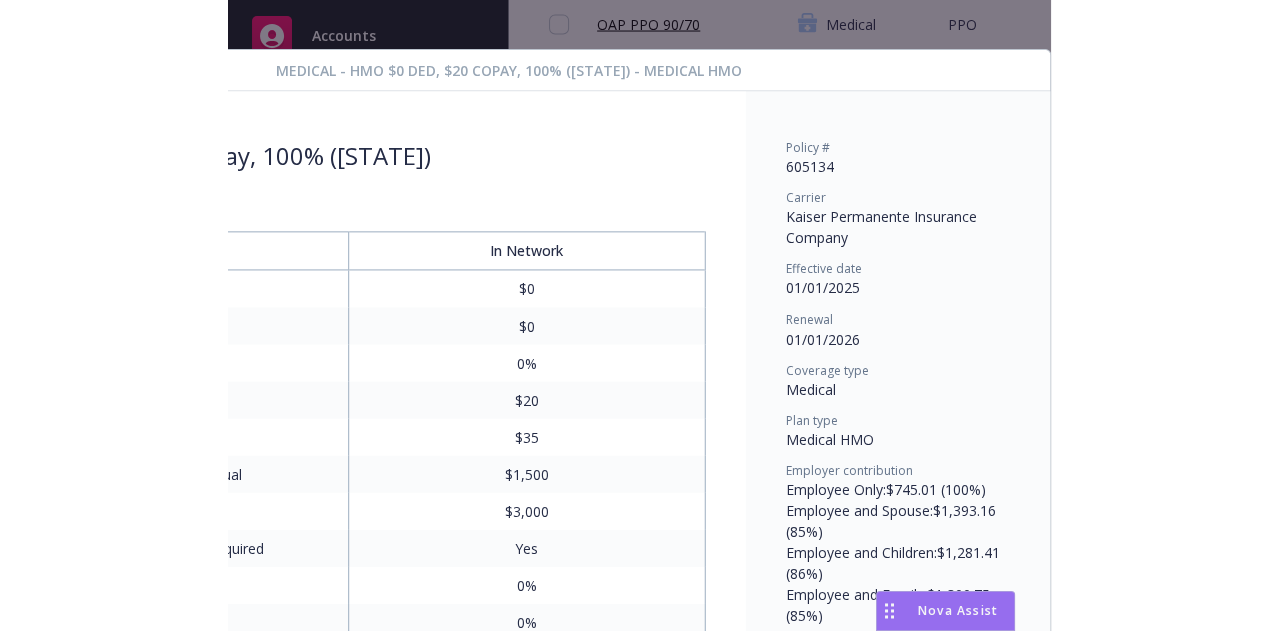 scroll, scrollTop: 16, scrollLeft: 293, axis: both 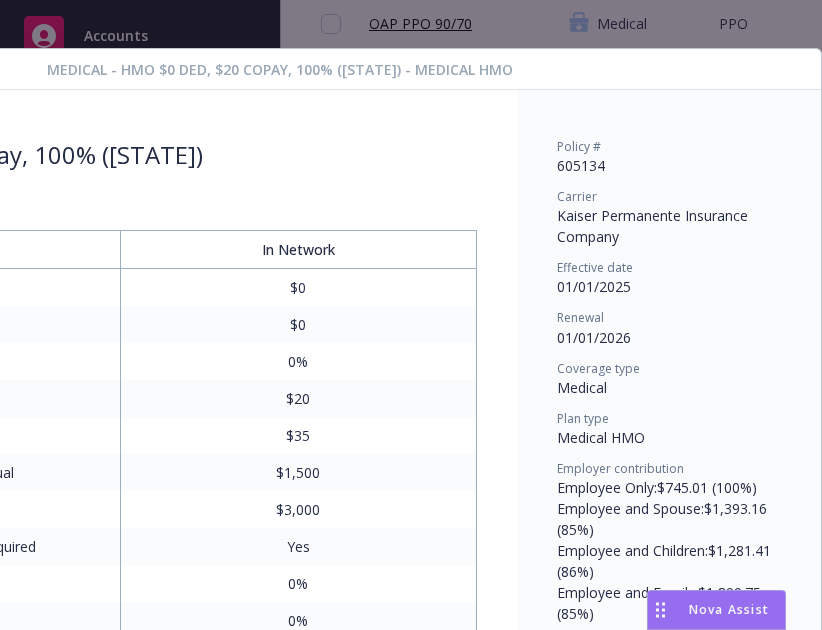 click on "HMO $0 ded, $20 copay, 100% ([STATE]) Benefit attributes Benefit In Network Annual Deductible/Individual $0 Annual Deductible/Family $0 Coinsurance 0% Office Visit/Exam $20 Outpatient Specialist Visit $35 Annual Out-of-Pocket Limit/Individual $1,500 Annual Out-of-Pocket Limit/Family $3,000 Primary Care Physician Election Required Yes Preventive Care 0% Preventive Screenings 0% Well-Child Care 0% Immunizations 0% Well Woman Exams 0% Mammograms 0% Adult Periodic Exams with Preventive Tests 0% Inpatient Hospitalization $250 / admission Semi-Private Room & Board; Including Services and Supplies $250 / admission Surgical Services Outpatient Facility Charge $35 / procedure Emergency Room $100 Urgent Care Facility $20 Prescription Drug Deductible $0 Prescription Drug/Generic $10 Prescription Drug/Brand Formulary $35 Prescription Drug/Brand Non-Formulary $35 Prescription Drug/Specialty 20% up to $150 Prescription Drug Mail Order/Generic $20 Prescription Drug Mail Order/Brand Formulary $70 $70 Not Covered Acupuncture" at bounding box center [120, 835] 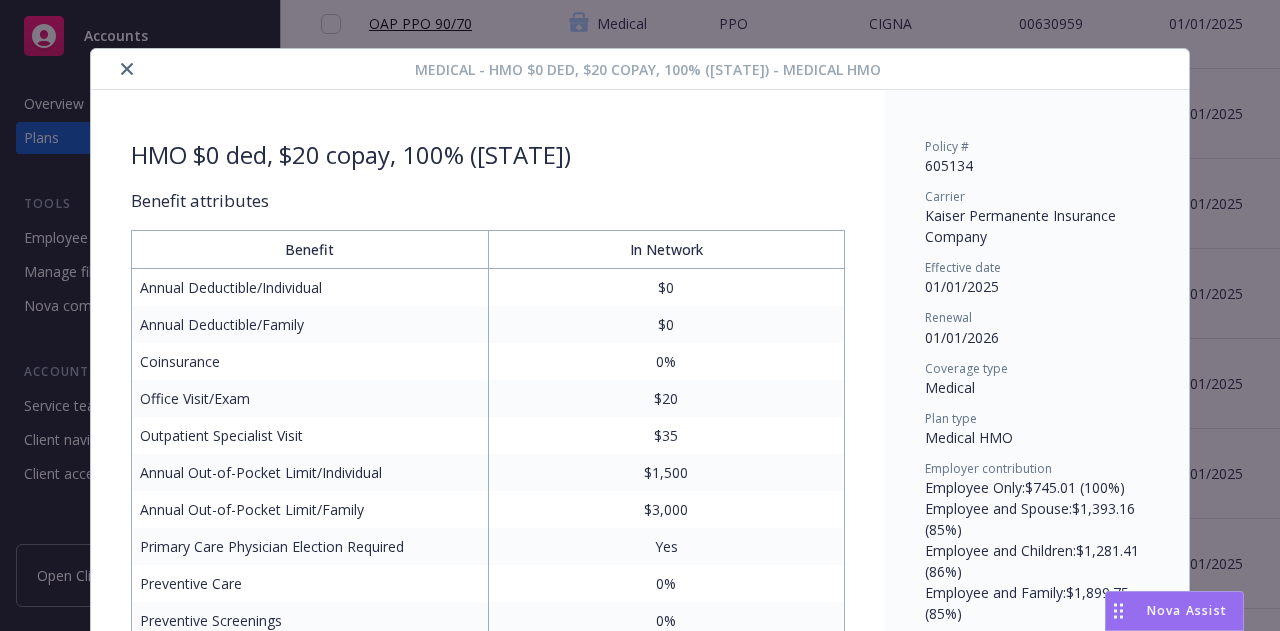 scroll, scrollTop: 16, scrollLeft: 0, axis: vertical 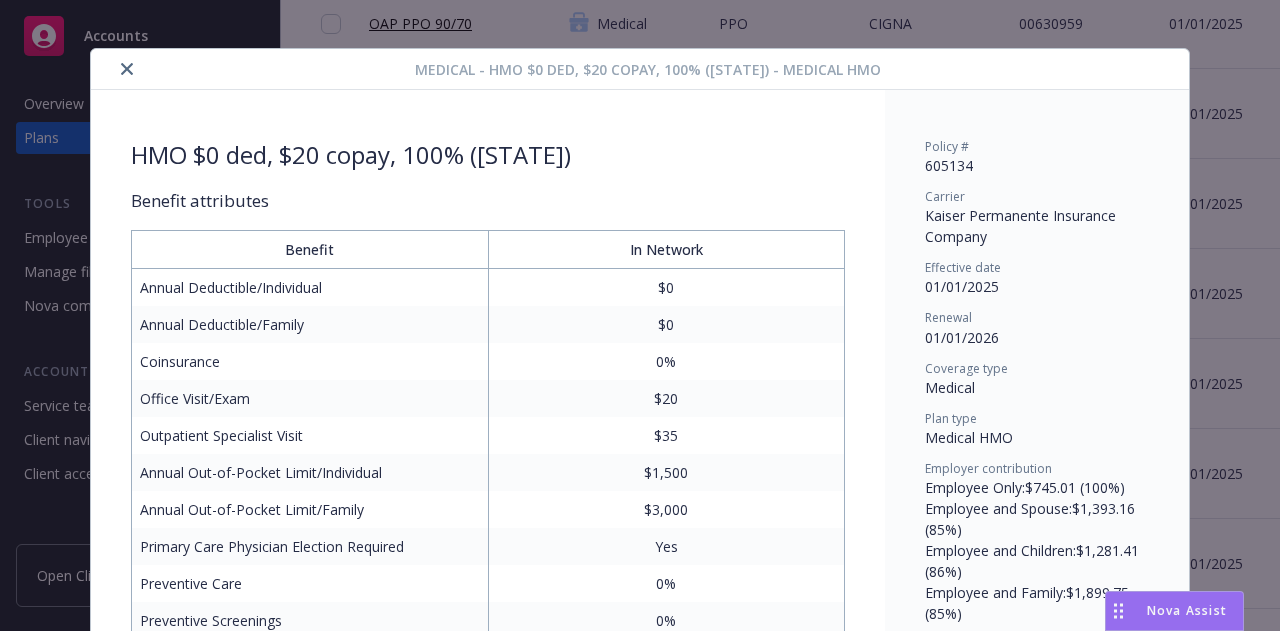 click at bounding box center (127, 69) 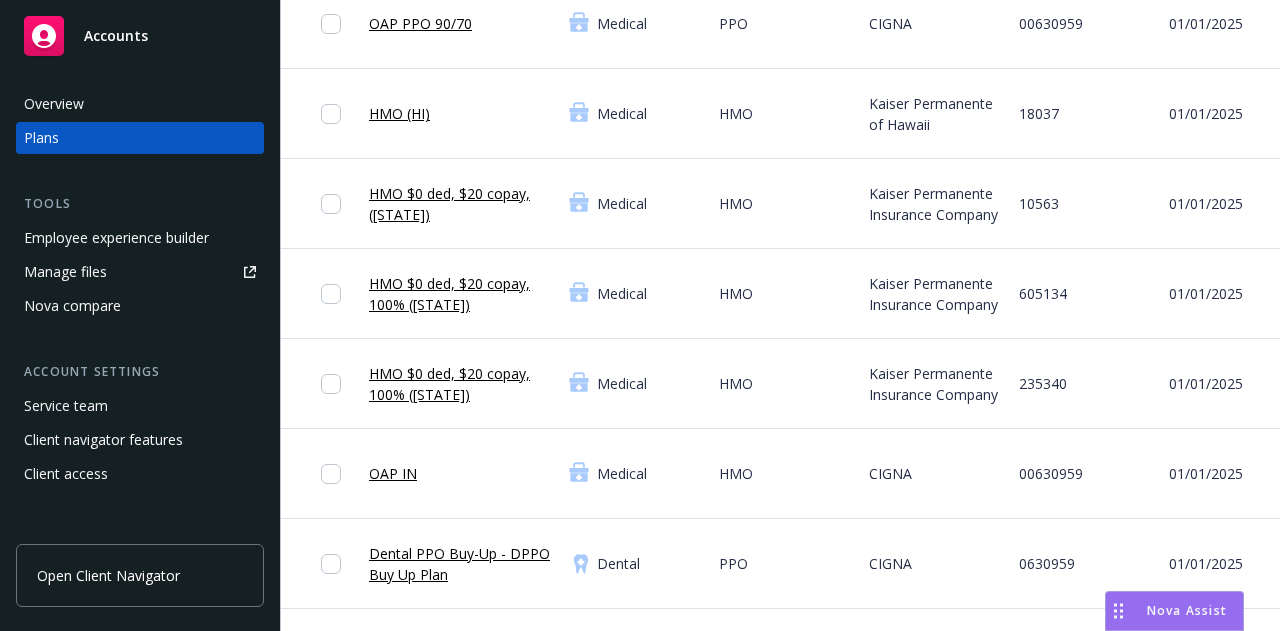 scroll, scrollTop: 0, scrollLeft: 346, axis: horizontal 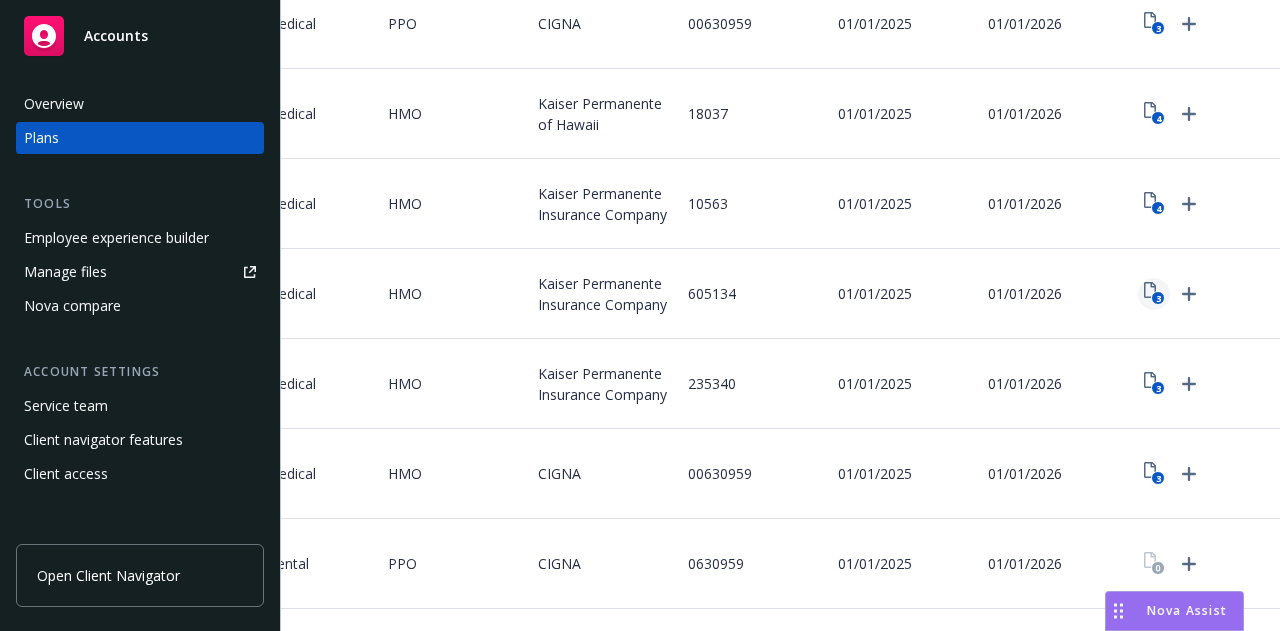 click on "3" 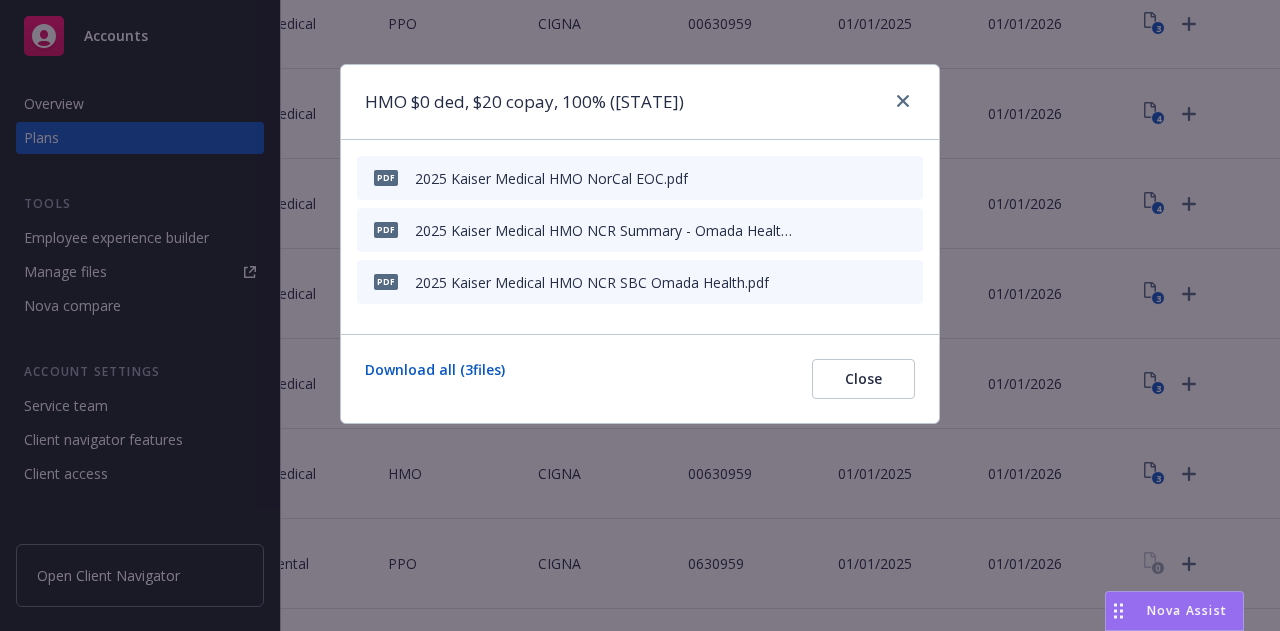 click 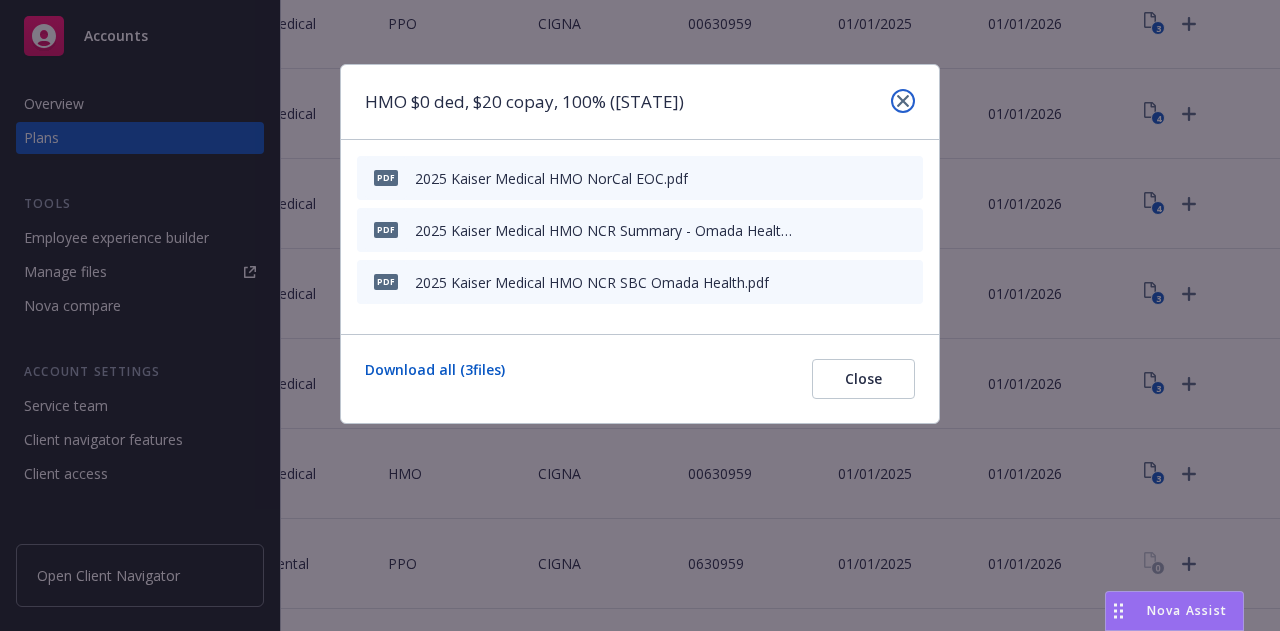 click at bounding box center [903, 101] 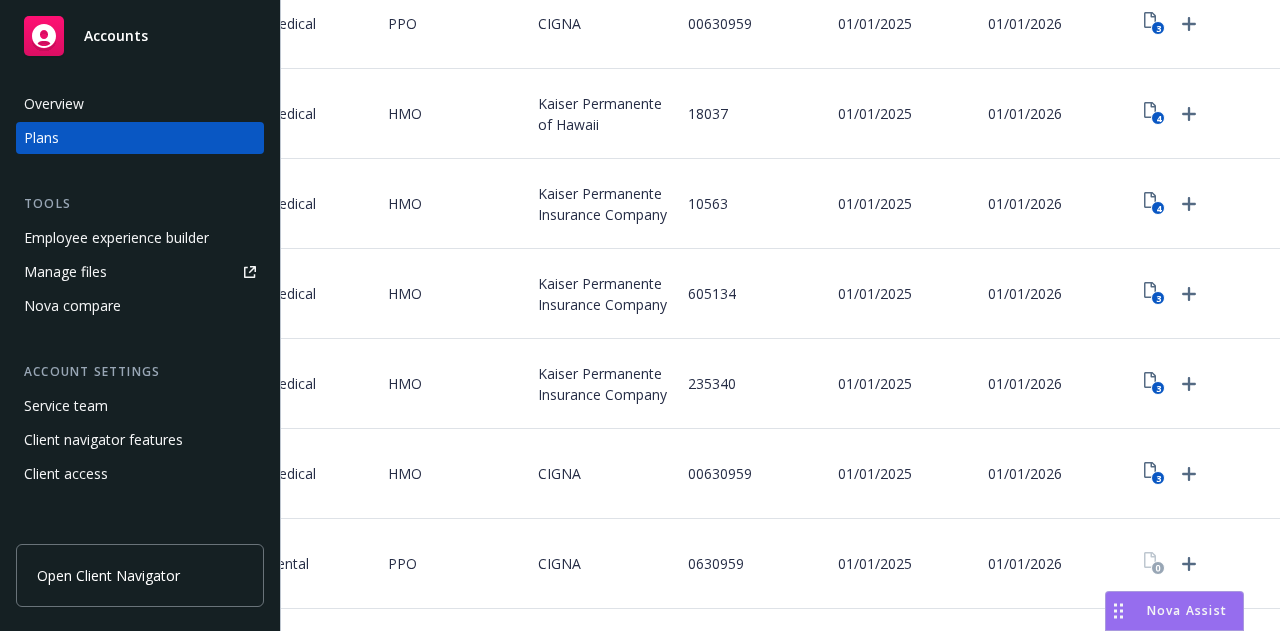 scroll, scrollTop: 0, scrollLeft: 0, axis: both 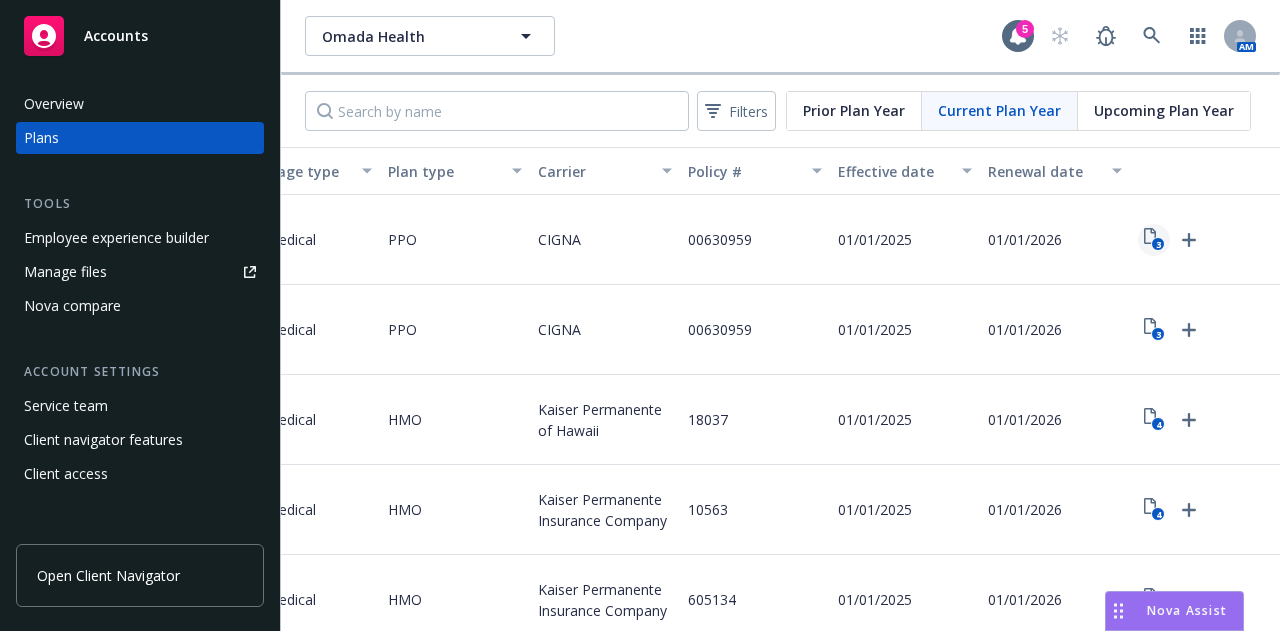 click on "3" 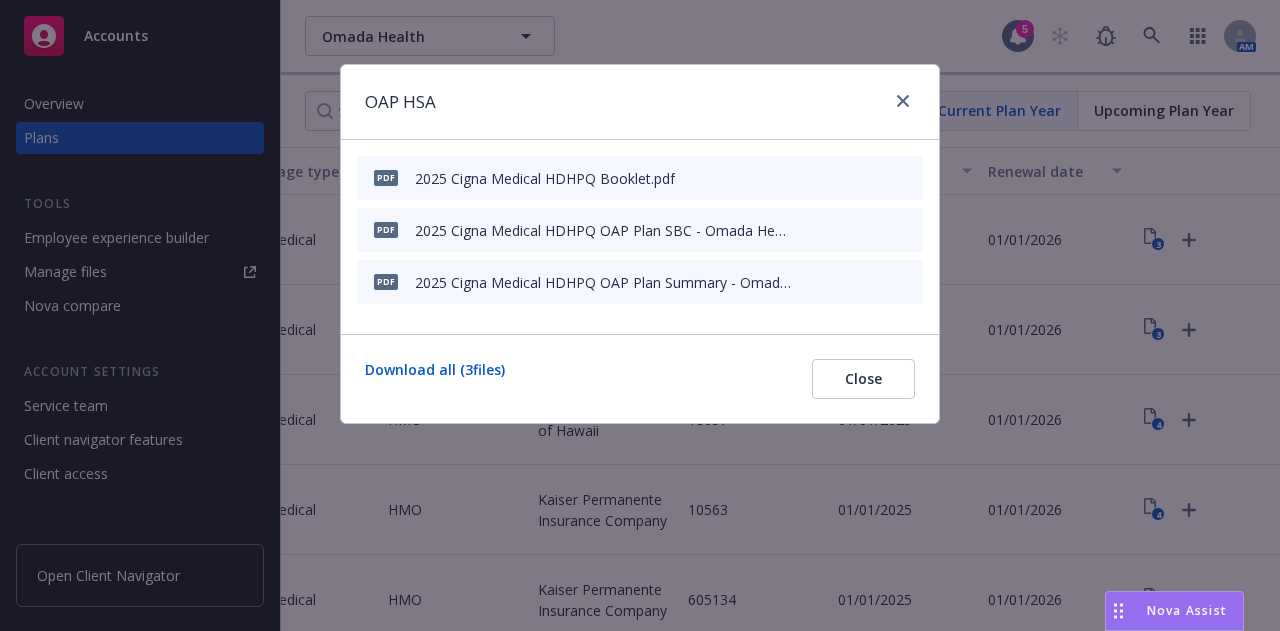 click 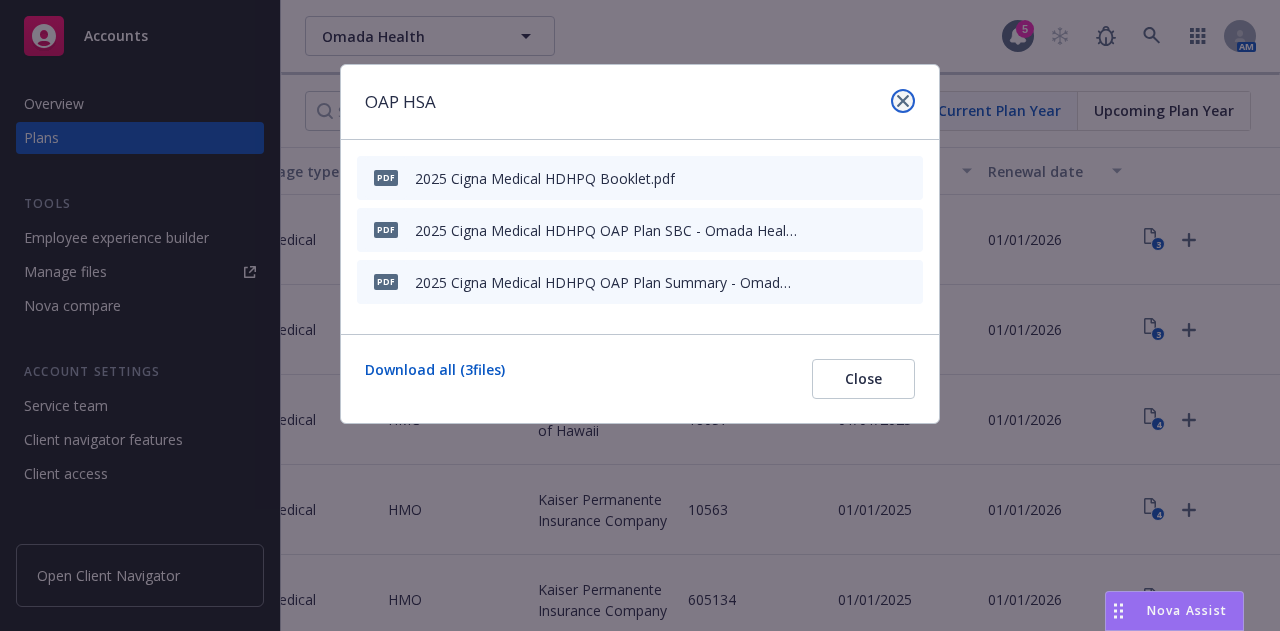 click at bounding box center (903, 101) 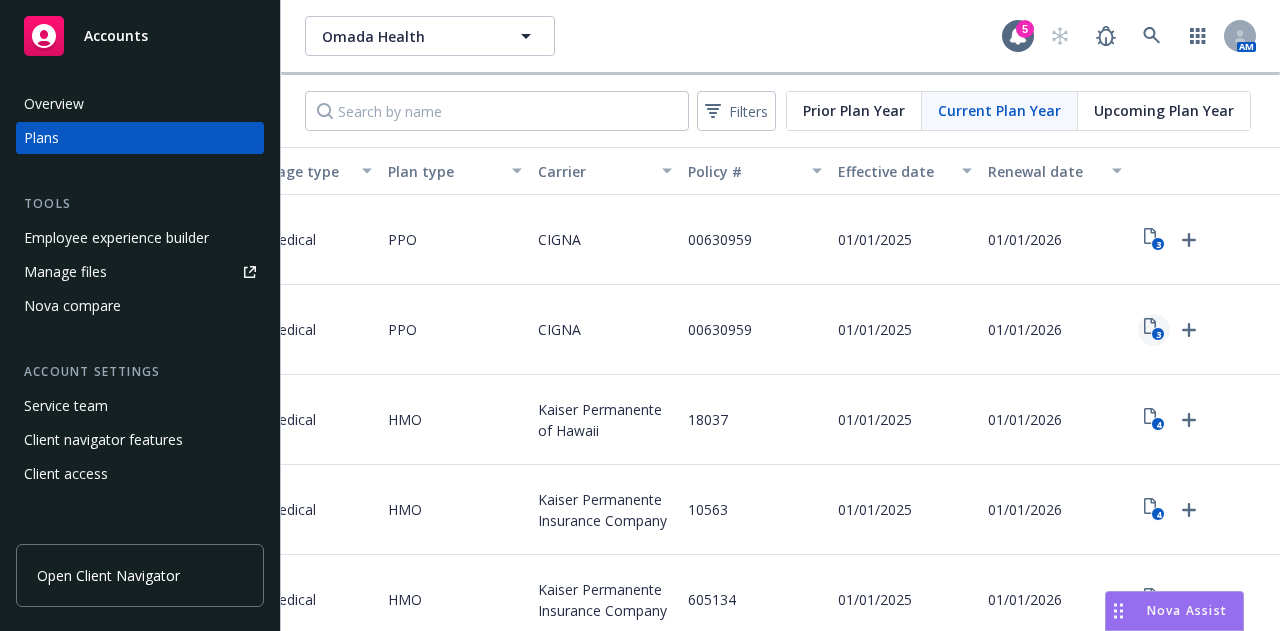 click on "3" 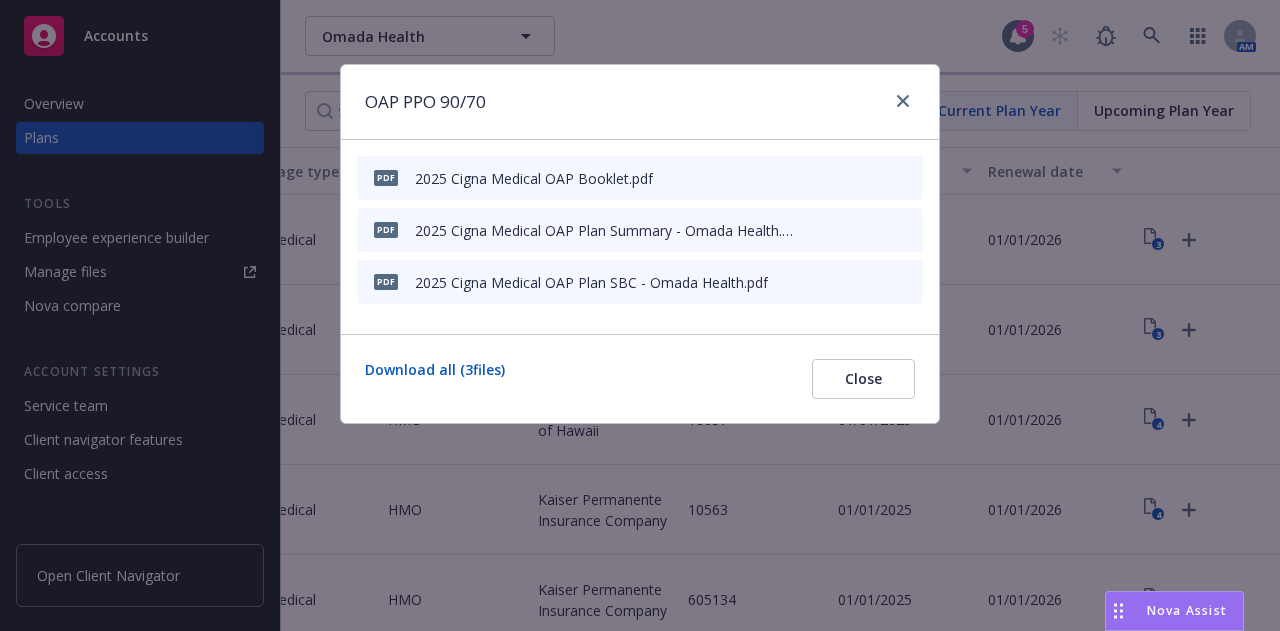 click 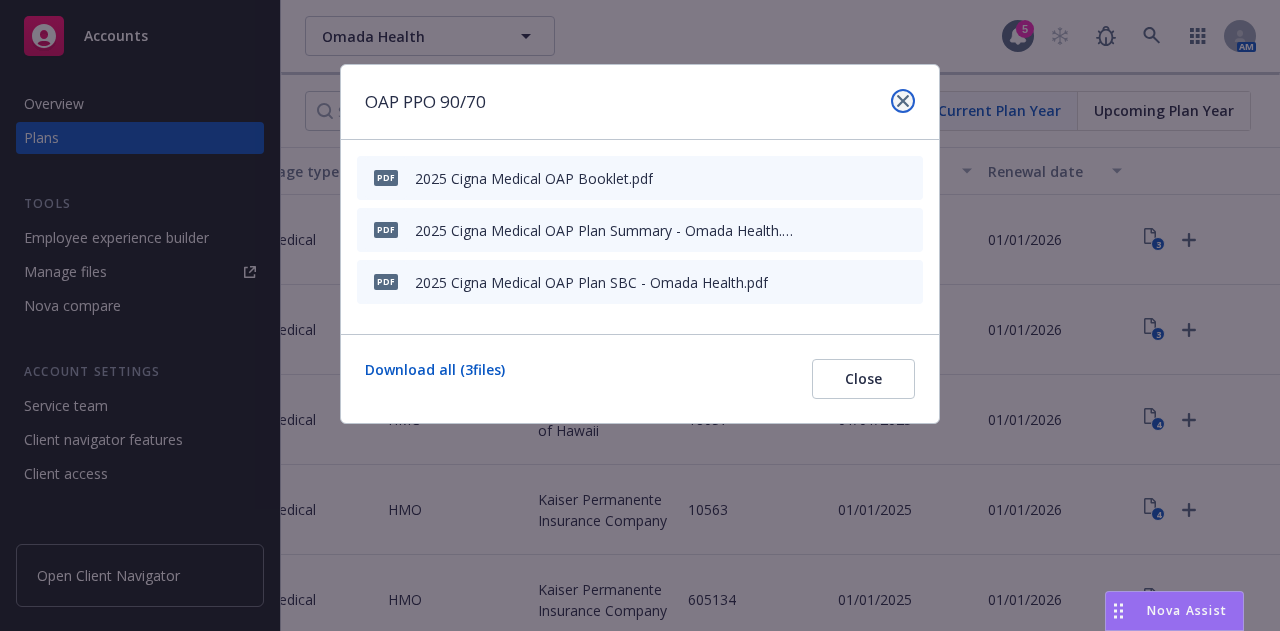 click 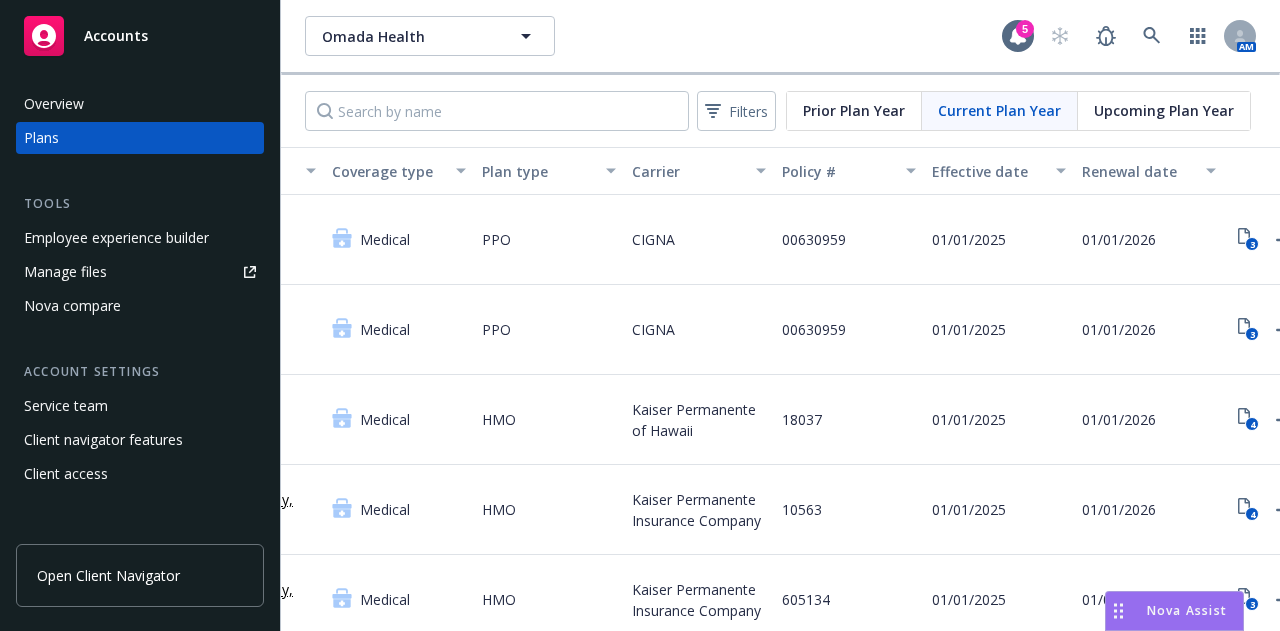 scroll, scrollTop: 0, scrollLeft: 242, axis: horizontal 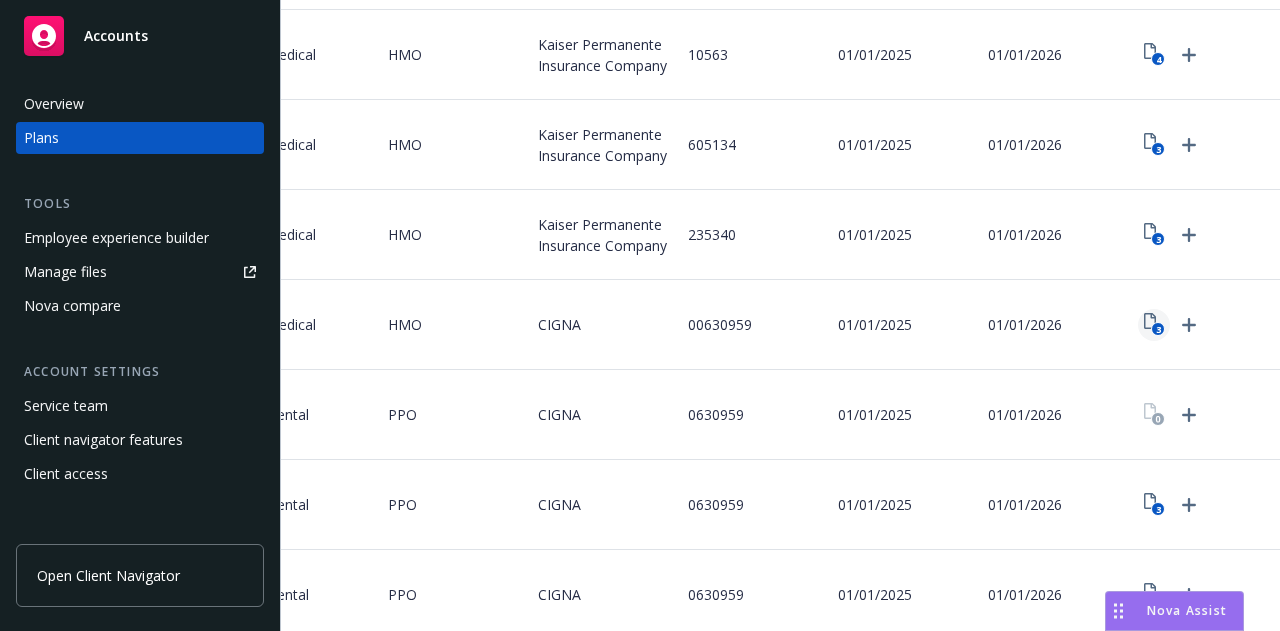 click on "3" 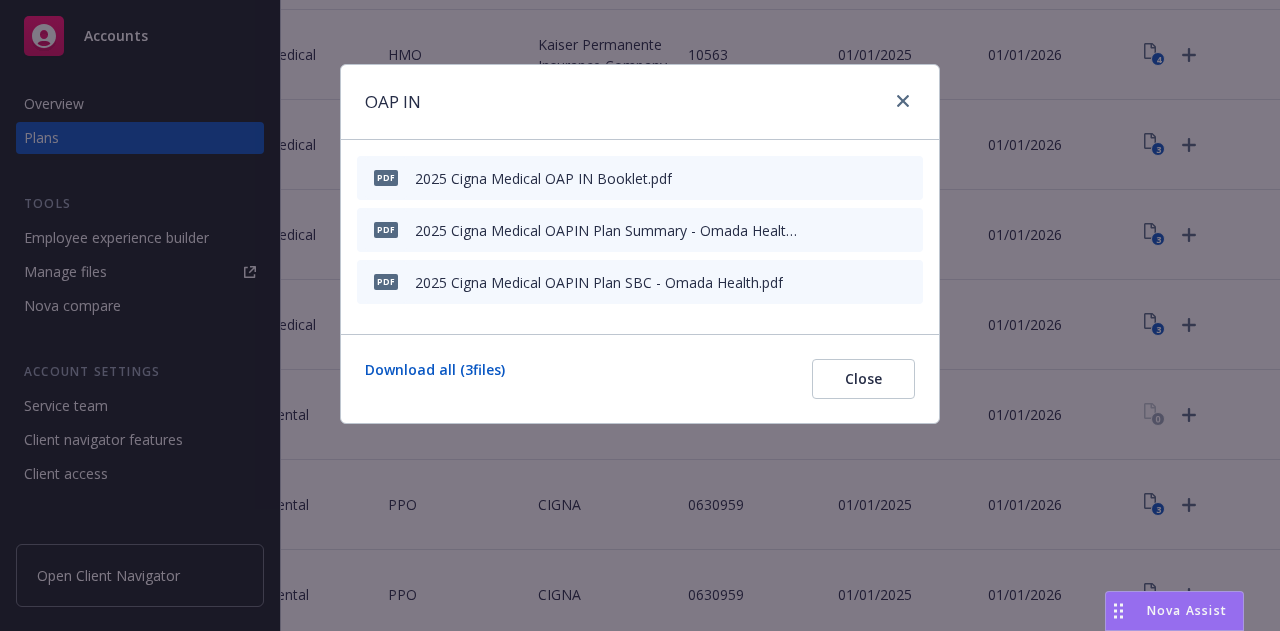 click 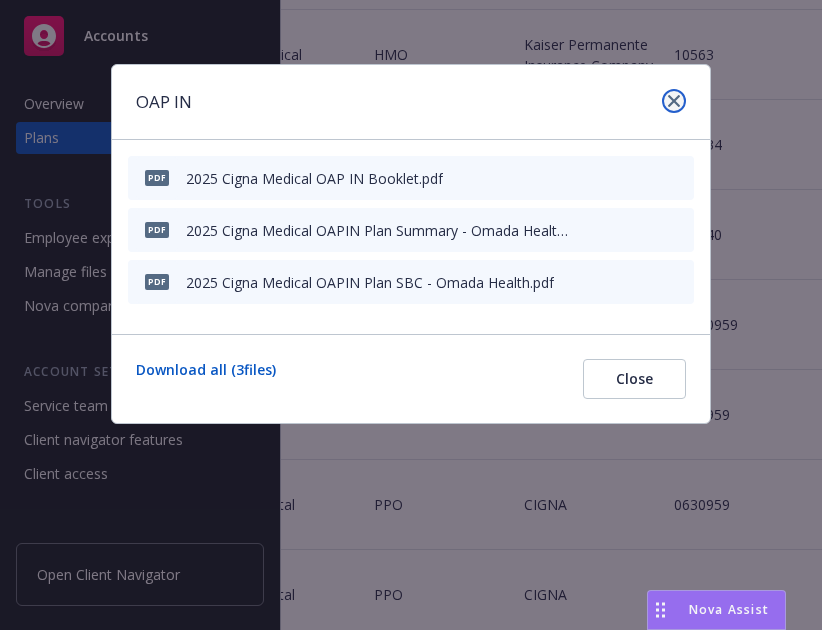 click 